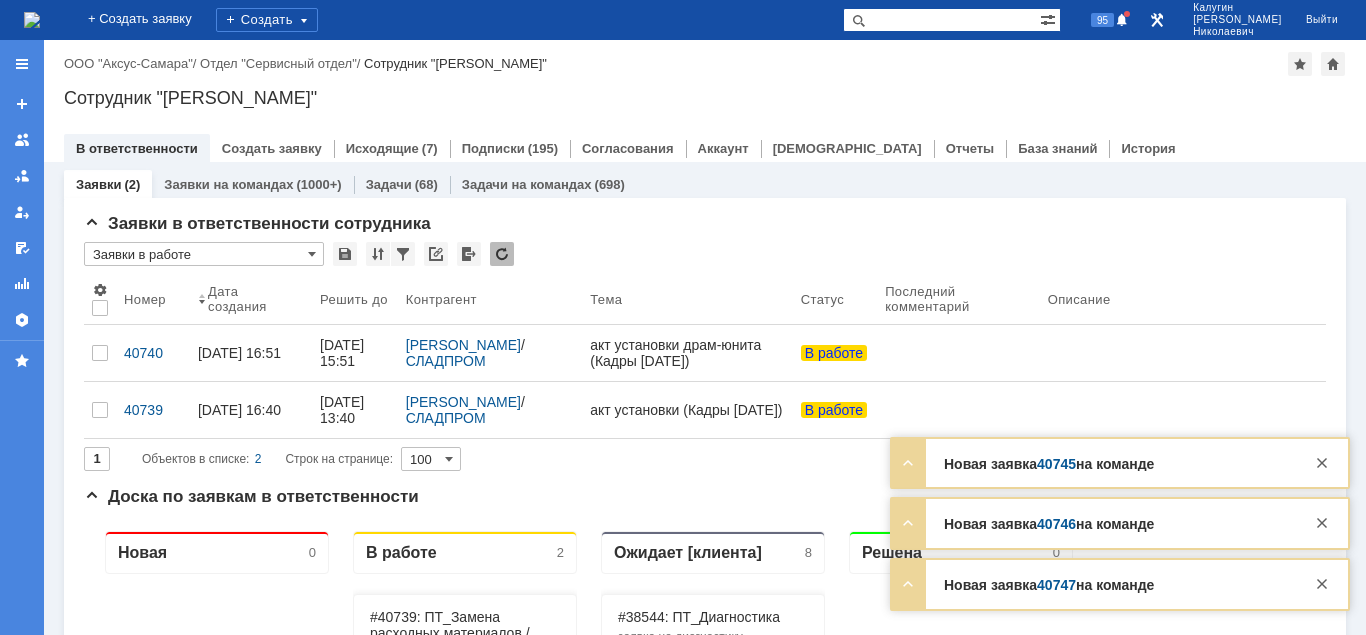 scroll, scrollTop: 0, scrollLeft: 0, axis: both 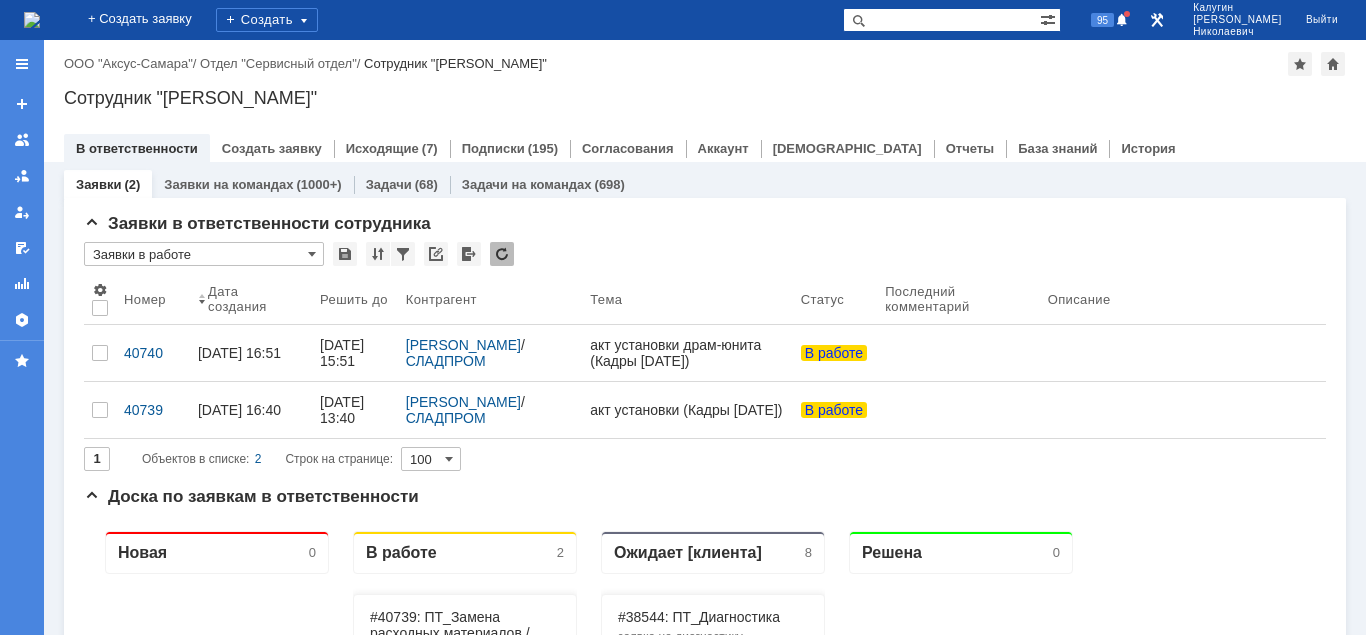 click at bounding box center [941, 20] 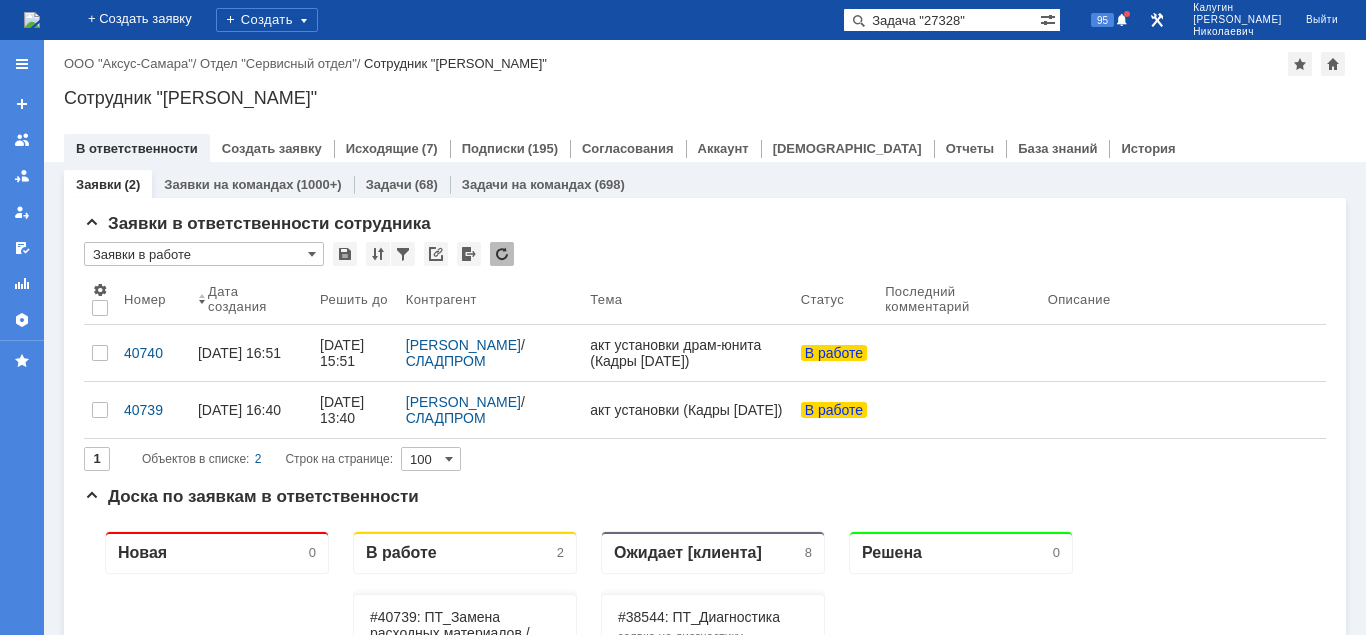 drag, startPoint x: 950, startPoint y: 17, endPoint x: 803, endPoint y: 34, distance: 147.97972 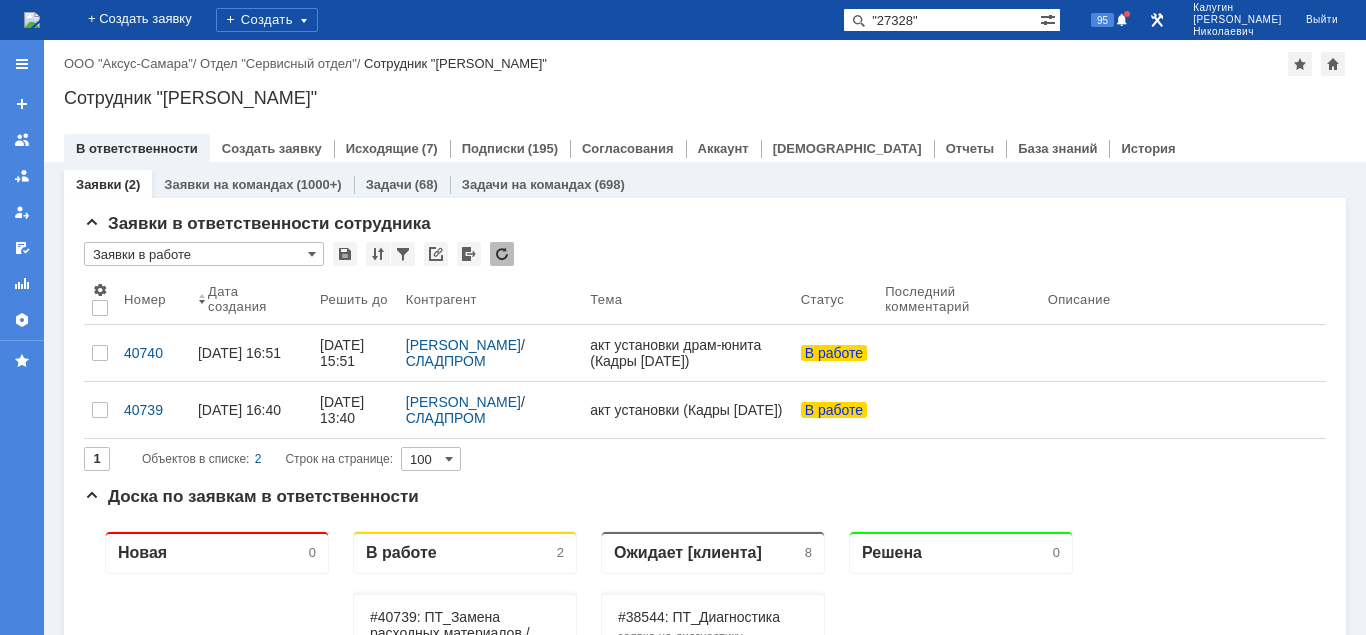 type on ""27328"" 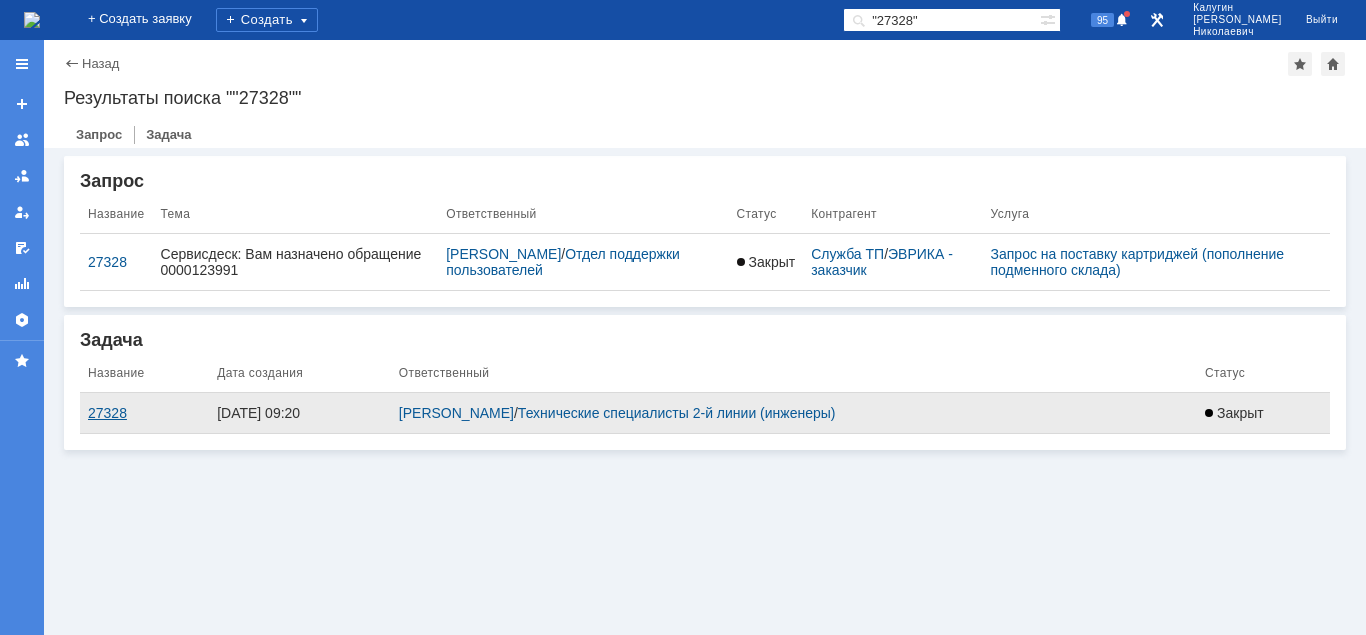 click on "27328" at bounding box center [144, 413] 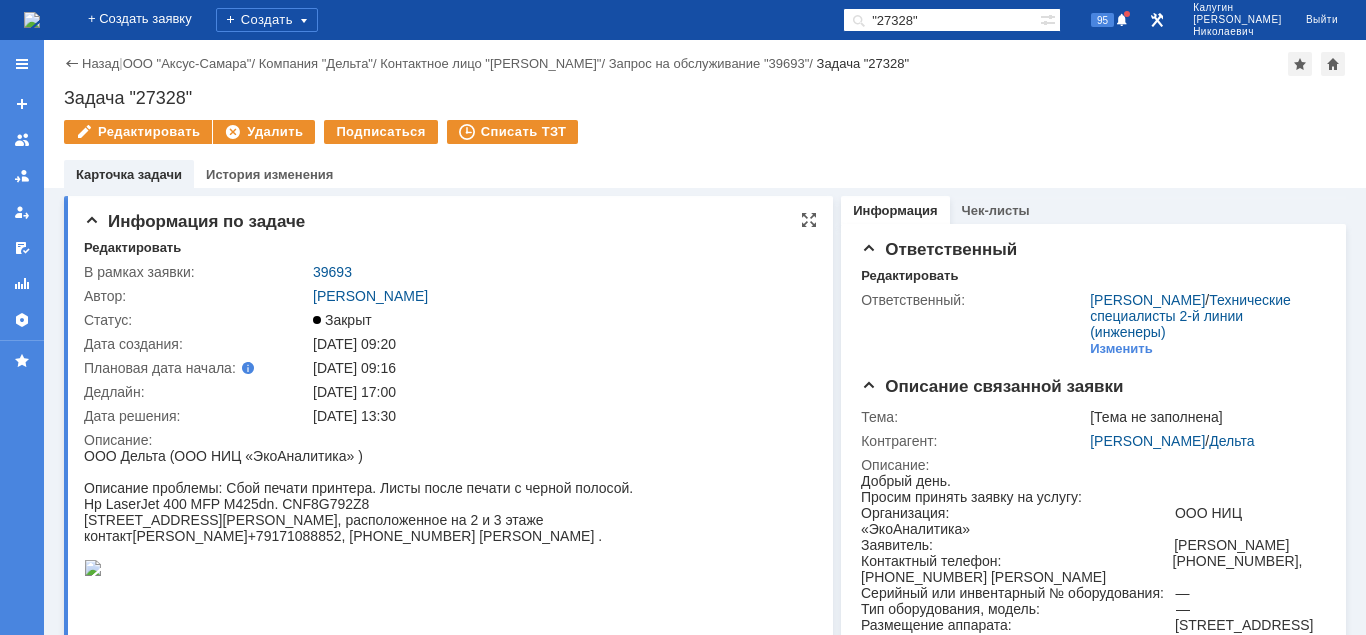 scroll, scrollTop: 0, scrollLeft: 0, axis: both 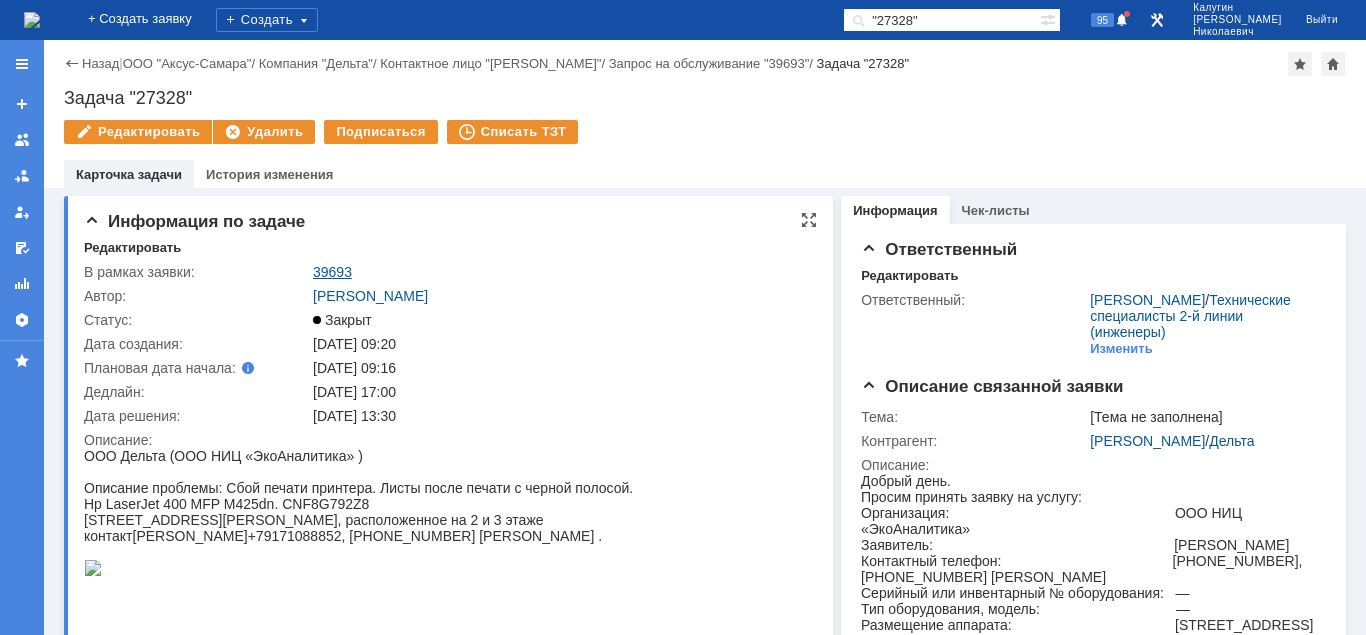 click on "39693" at bounding box center (332, 272) 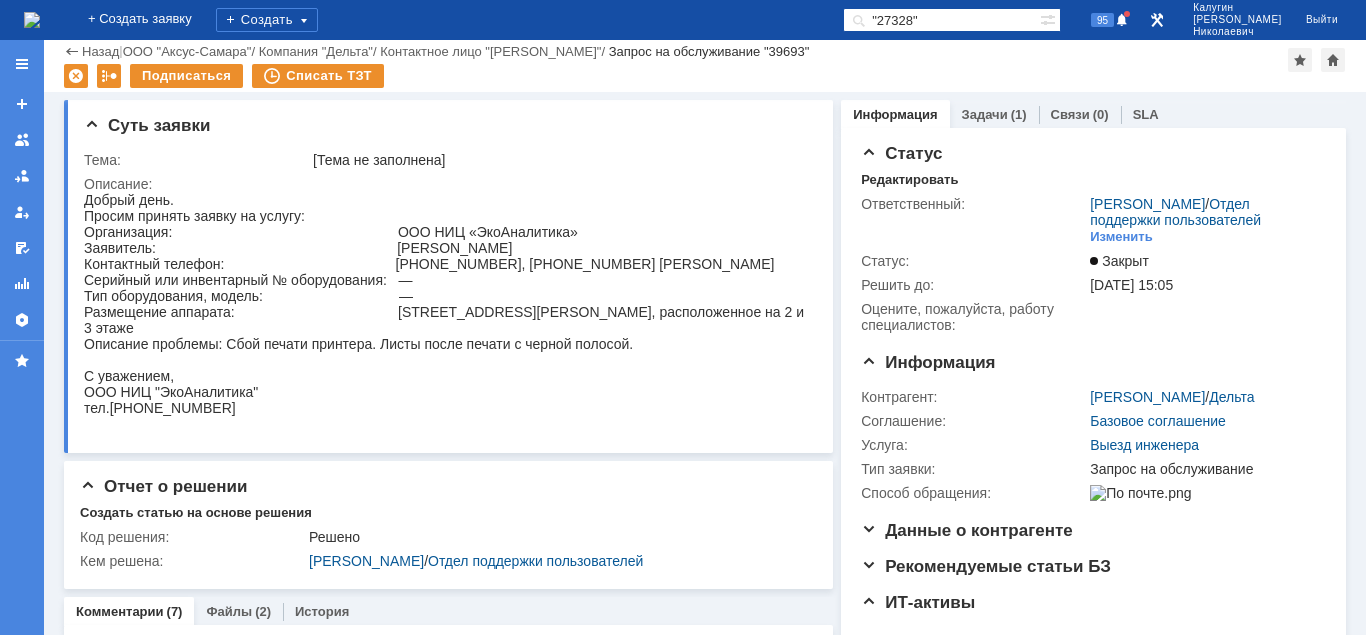 scroll, scrollTop: 0, scrollLeft: 0, axis: both 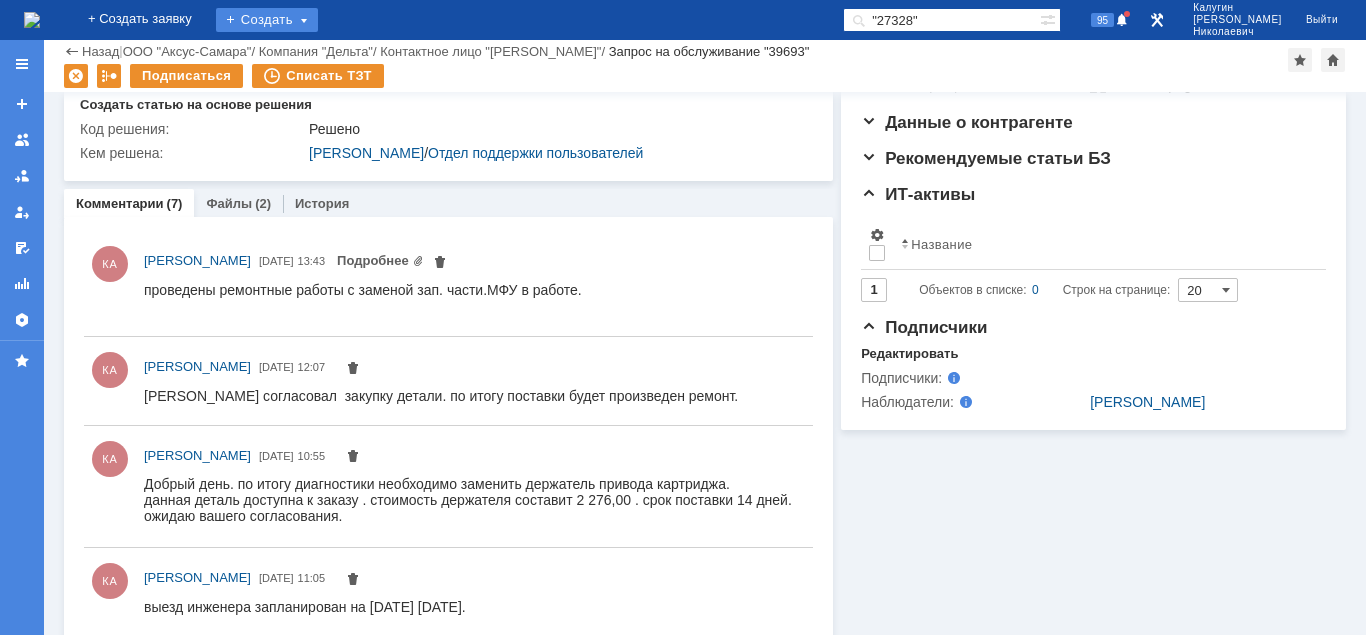 click on "Создать" at bounding box center (267, 20) 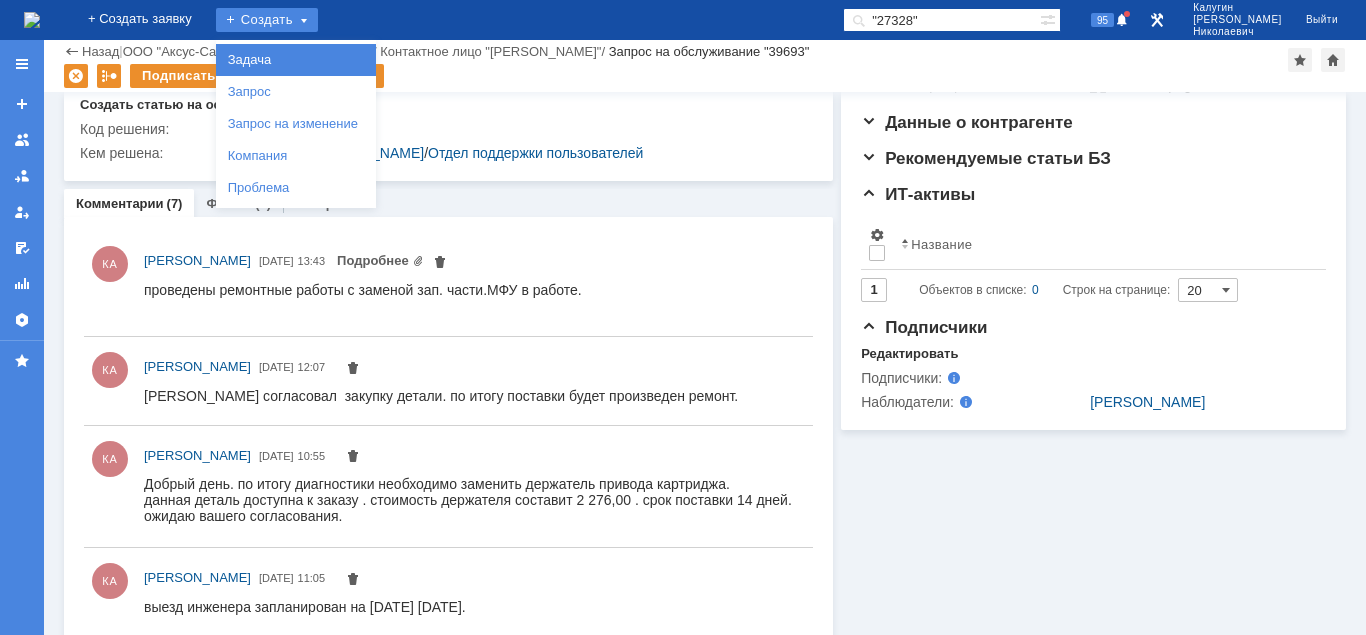 click on "Задача" at bounding box center [296, 60] 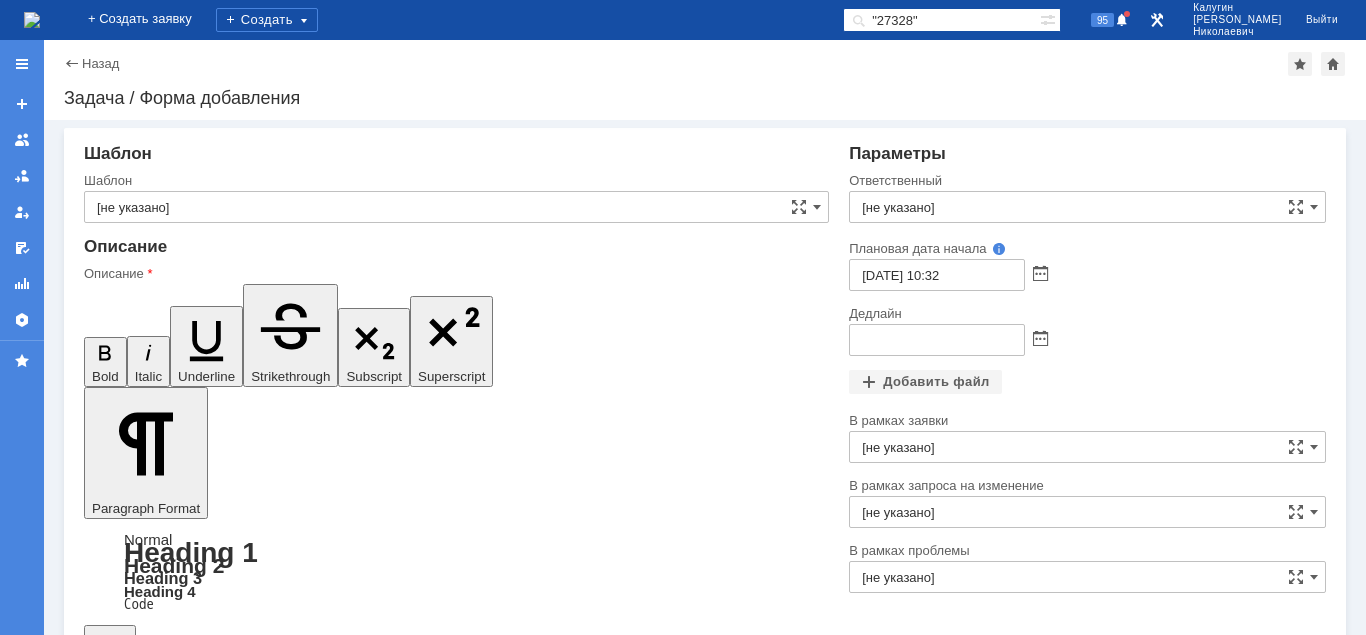 scroll, scrollTop: 0, scrollLeft: 0, axis: both 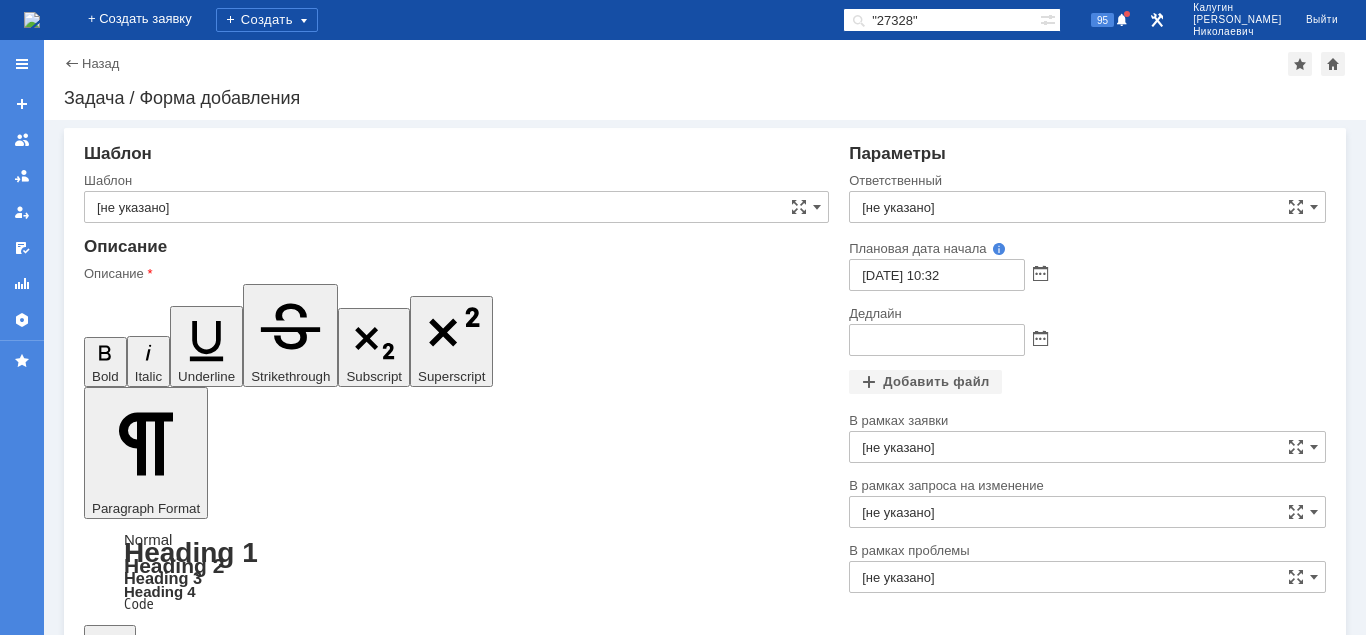 type 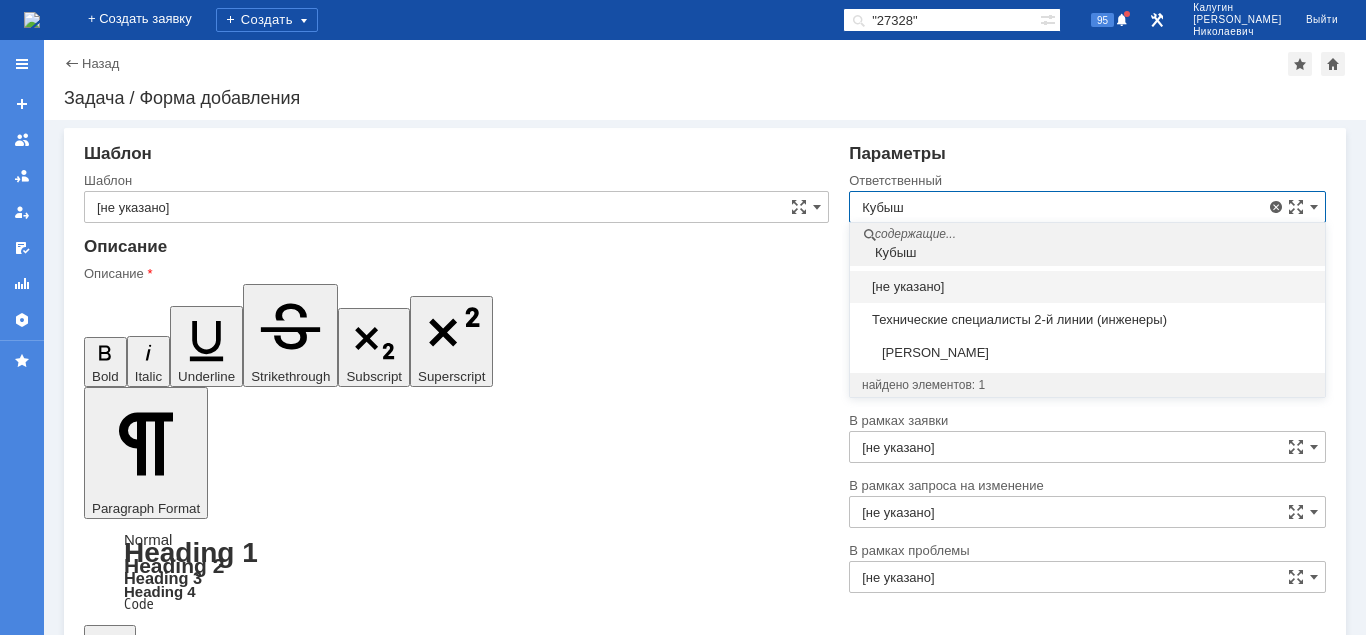 click on "Кубышкин Александр Анатольевич" at bounding box center [1087, 353] 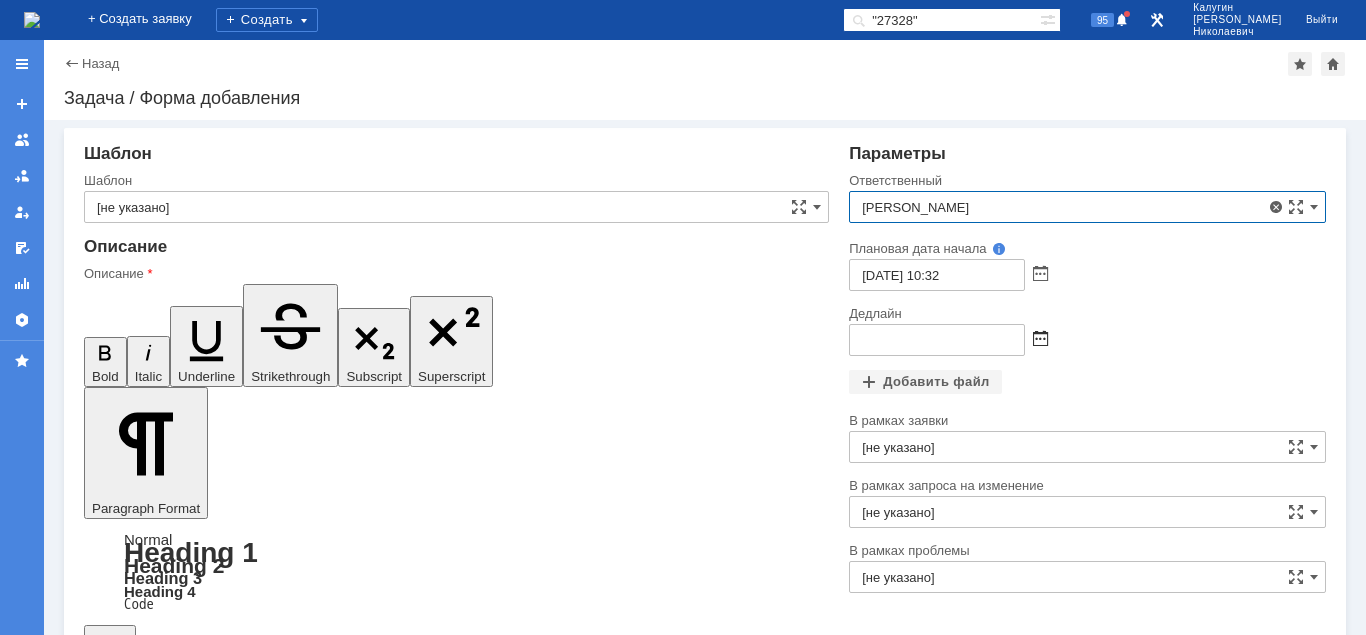 type on "Кубышкин Александр Анатольевич" 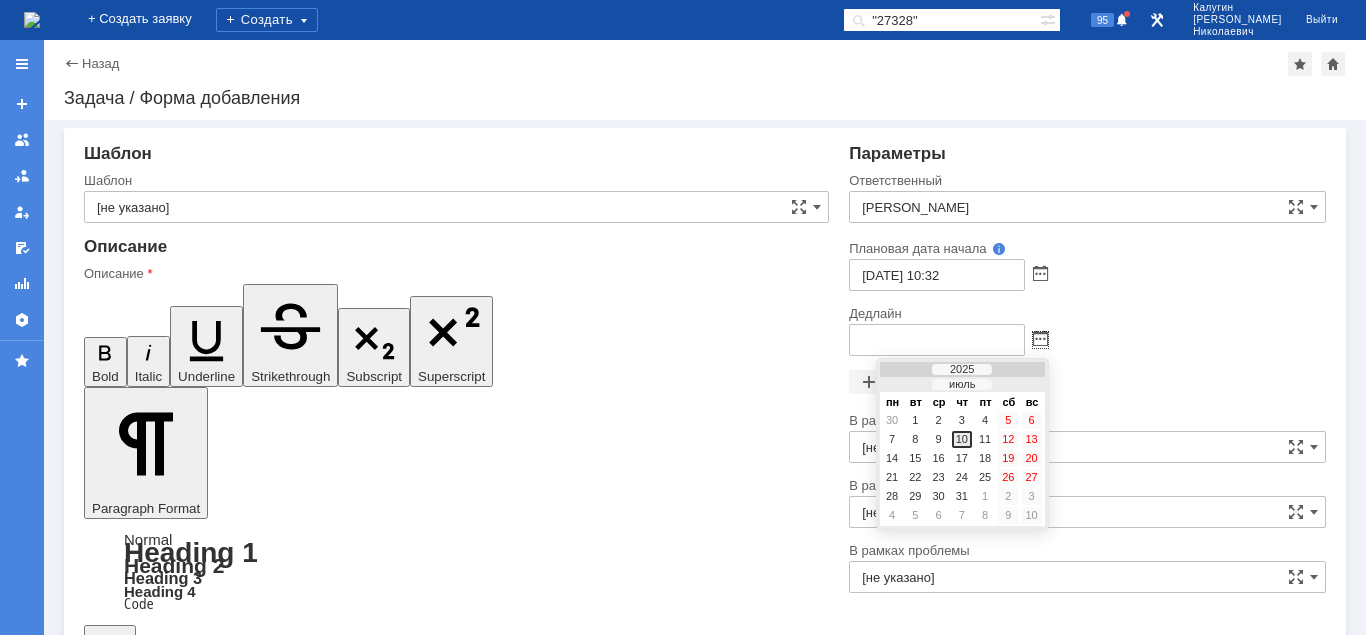 click on "10" at bounding box center [962, 439] 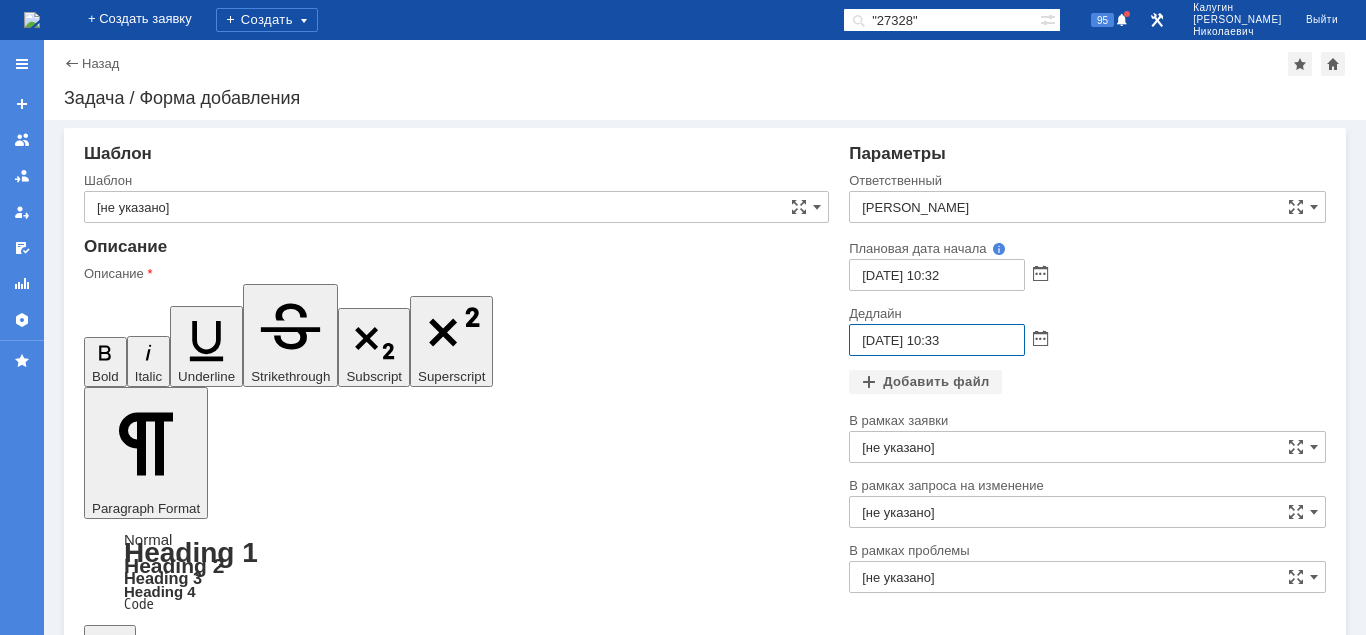 click on "10.07.2025 10:33" at bounding box center [937, 340] 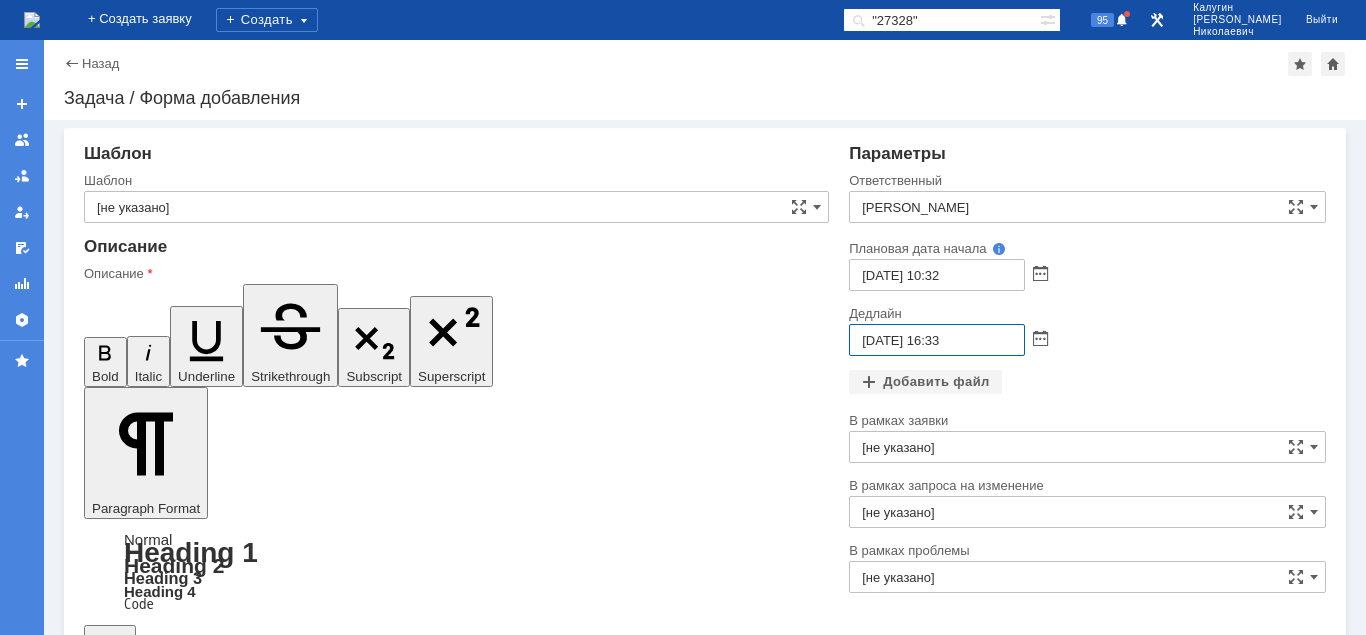scroll, scrollTop: 44, scrollLeft: 0, axis: vertical 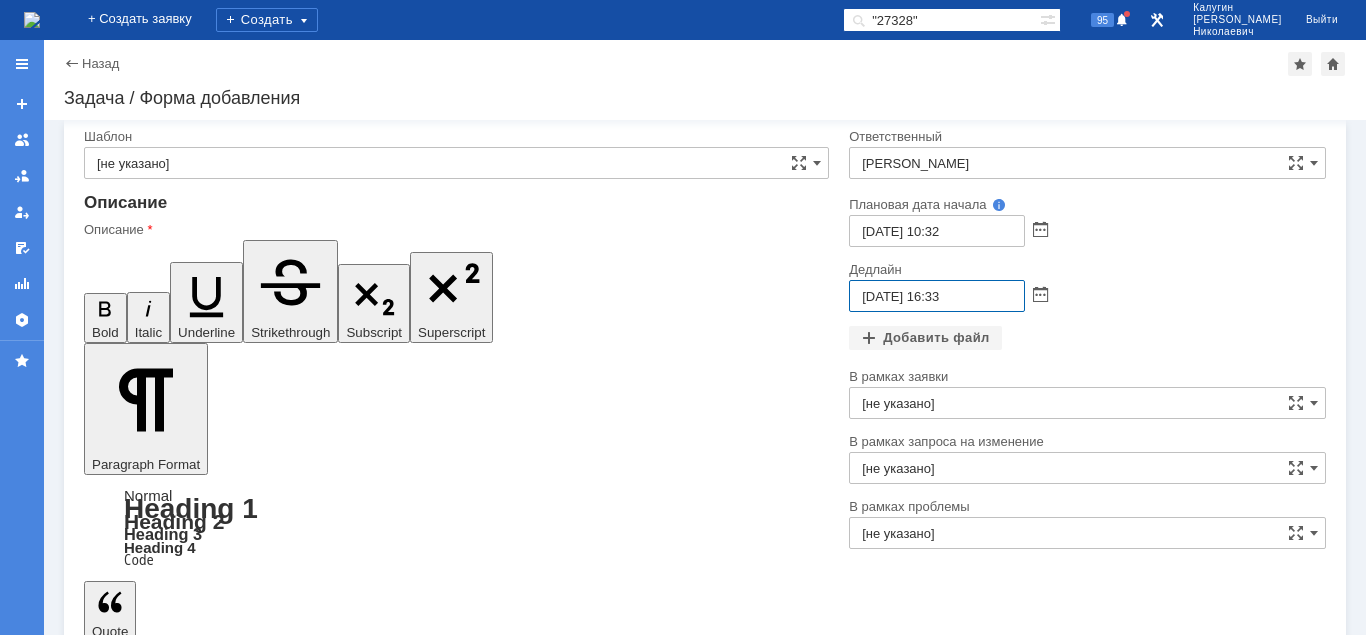 type on "10.07.2025 16:33" 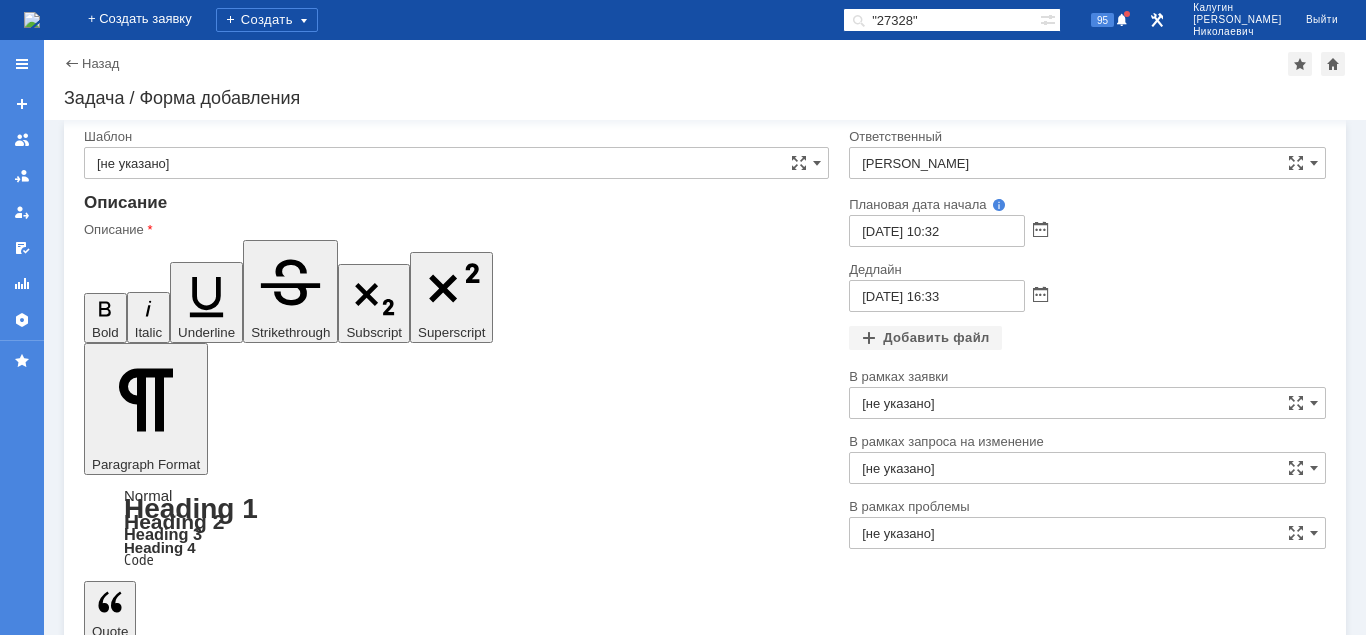 click on "просьба демонтировать ленту переноса в сборе с Pantum лазерное CM270ADN  ." at bounding box center (247, 4777) 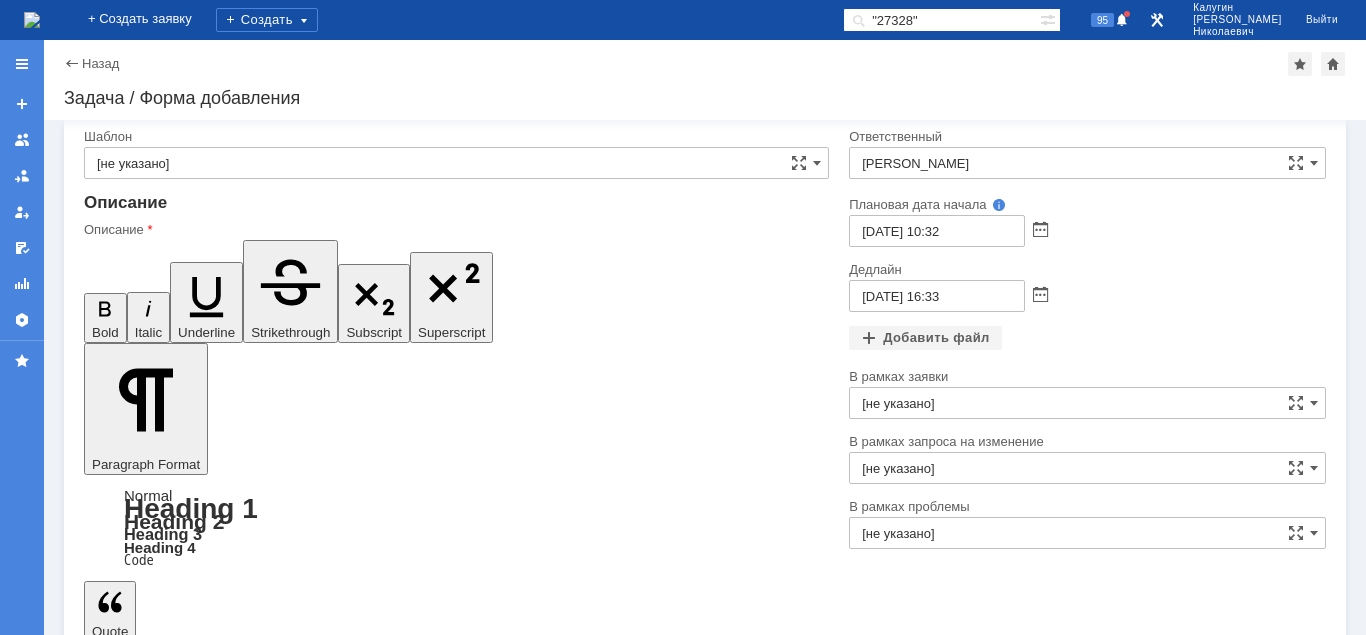 click on "передать деталь на скалад для дальнейшей транспортировки заказику." at bounding box center [247, 4809] 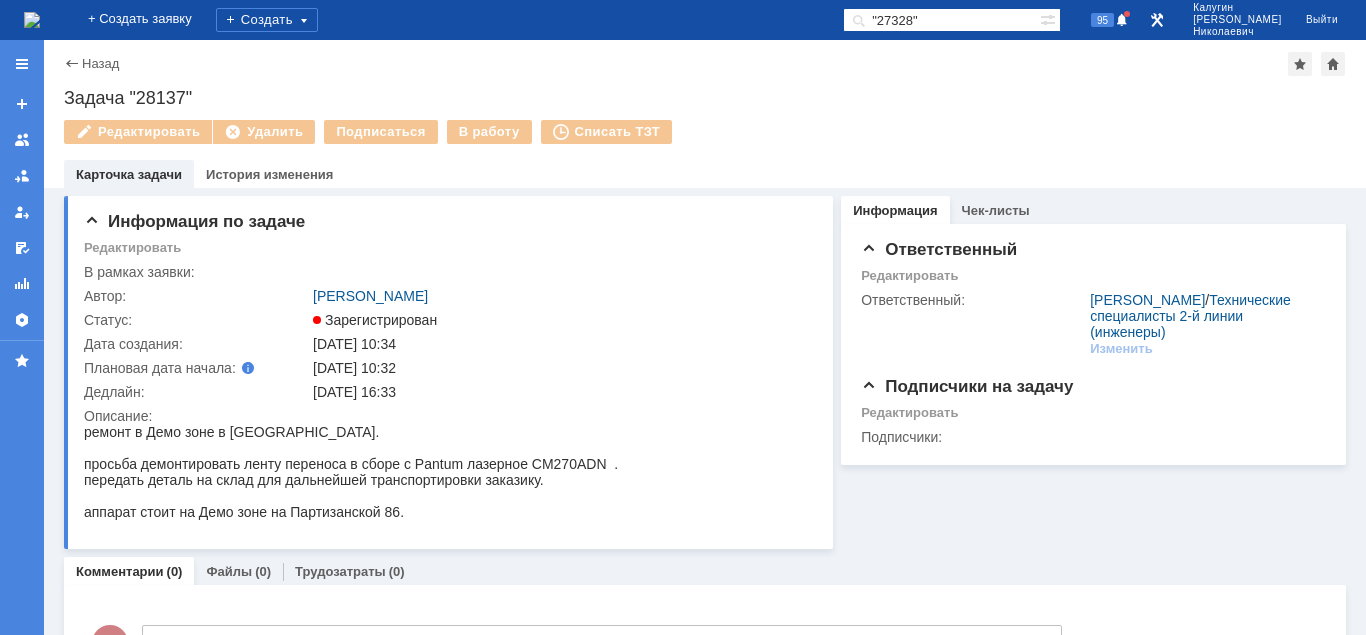 scroll, scrollTop: 0, scrollLeft: 0, axis: both 